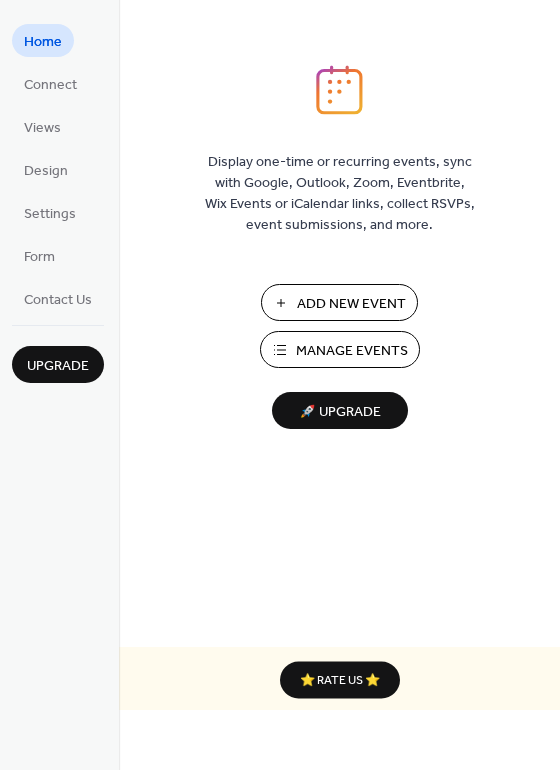 scroll, scrollTop: 0, scrollLeft: 0, axis: both 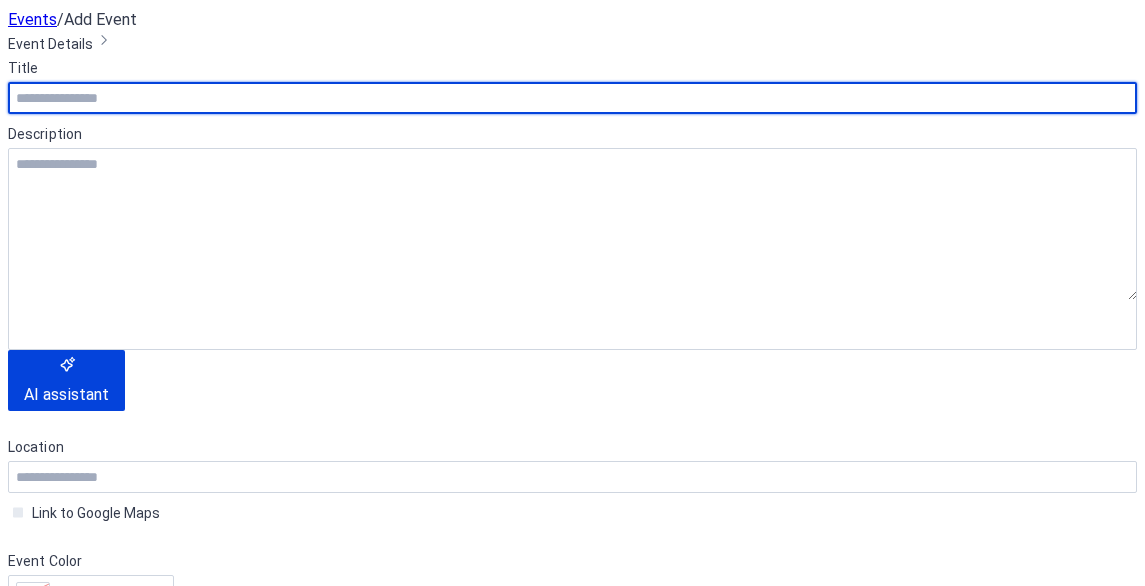 click at bounding box center (572, 98) 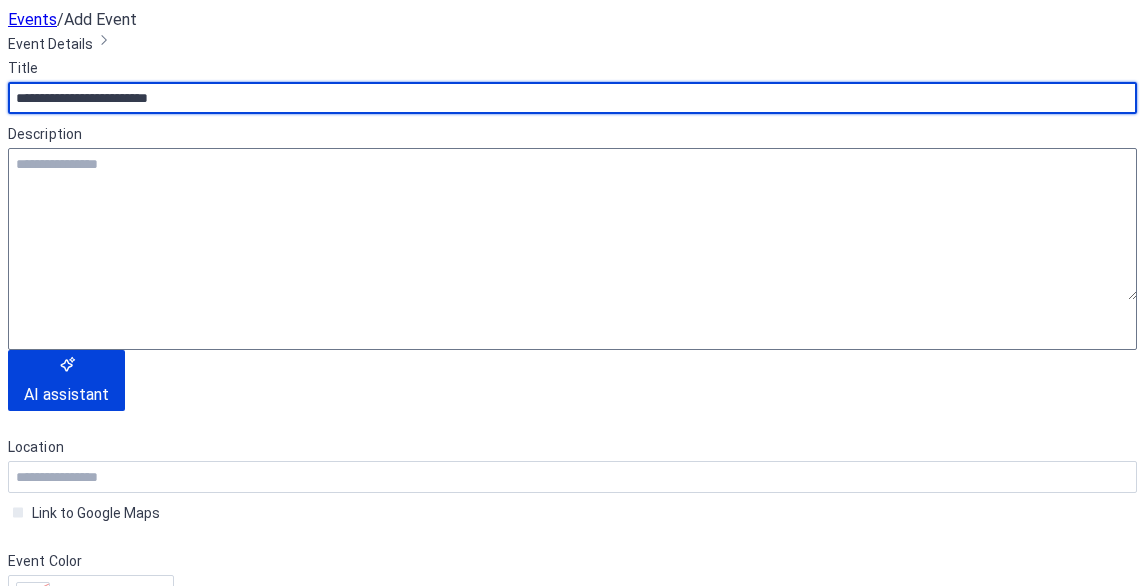 type on "**********" 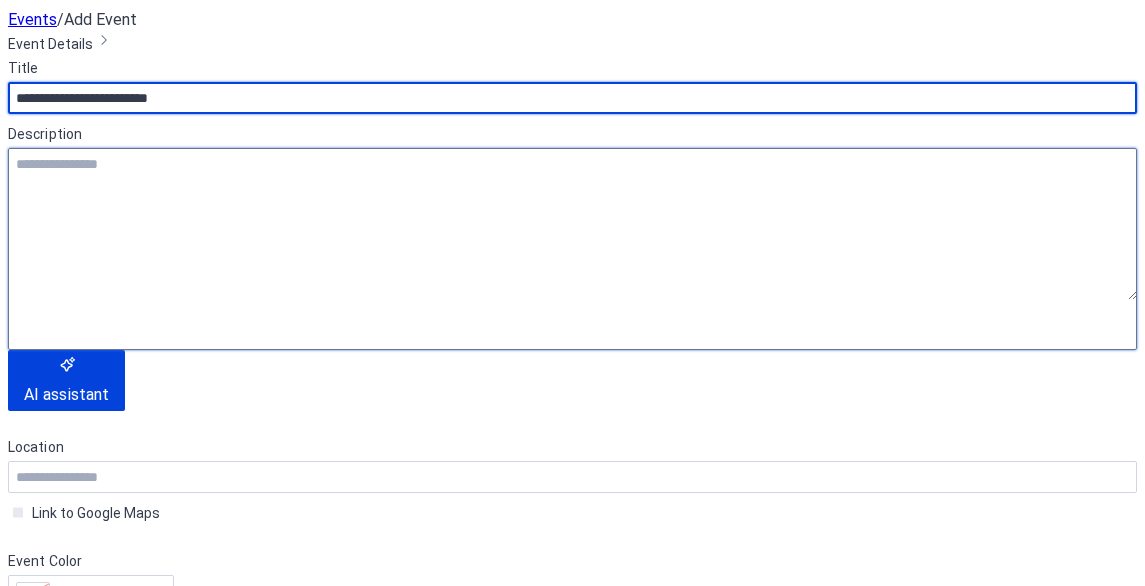 click at bounding box center [572, 224] 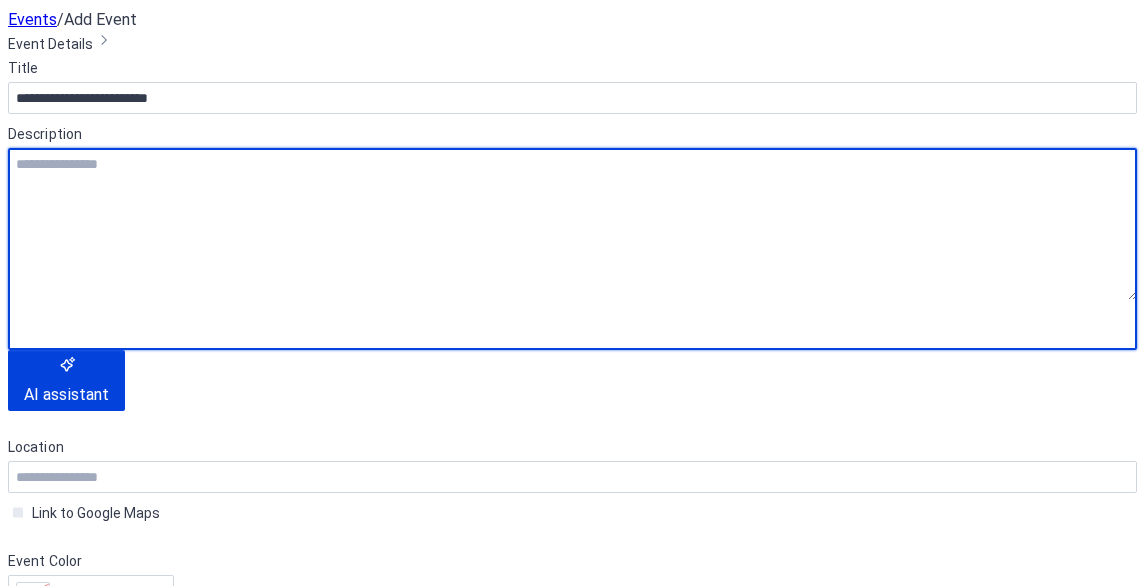 scroll, scrollTop: 300, scrollLeft: 0, axis: vertical 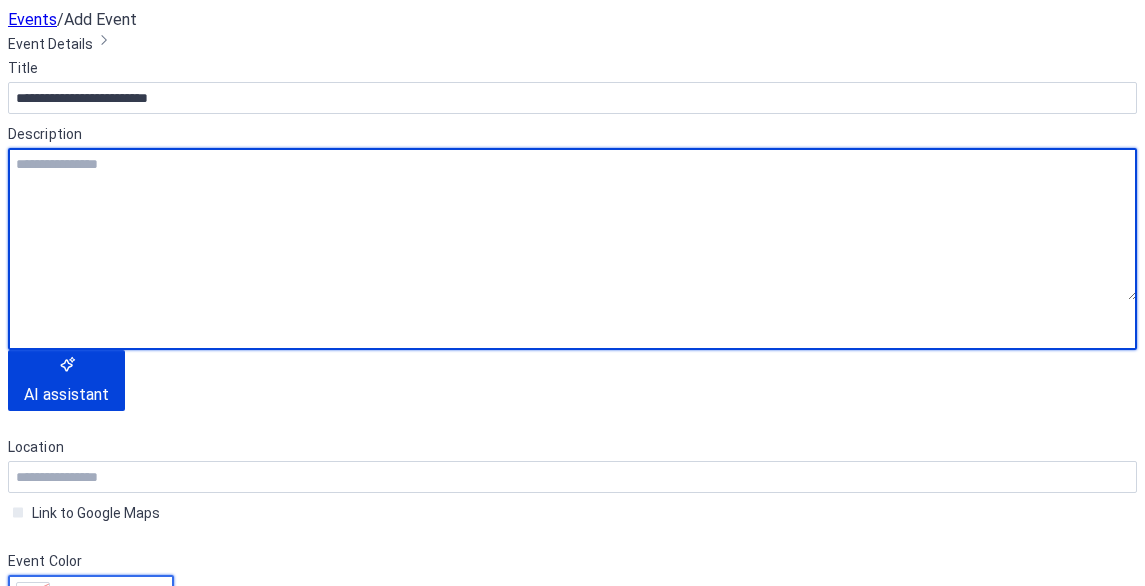 click at bounding box center (91, 591) 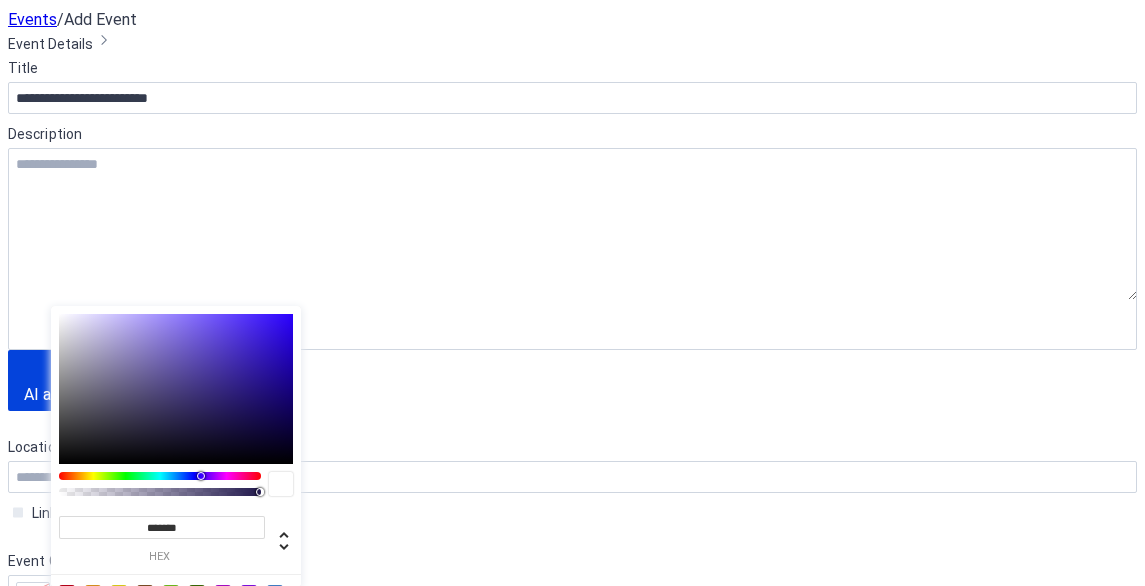 click on "**********" at bounding box center (572, 331) 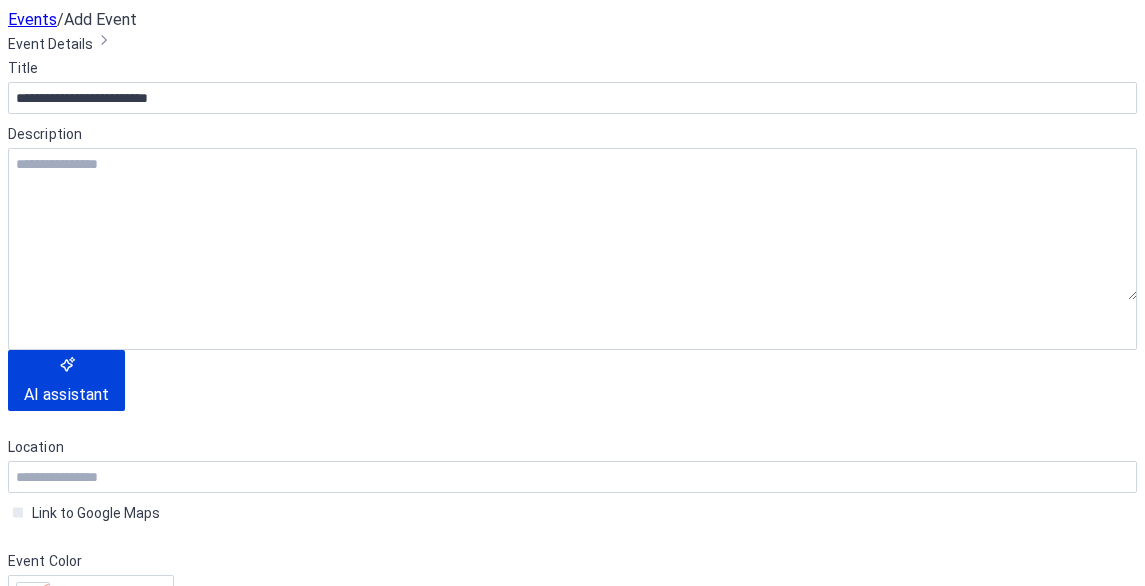 scroll, scrollTop: 800, scrollLeft: 0, axis: vertical 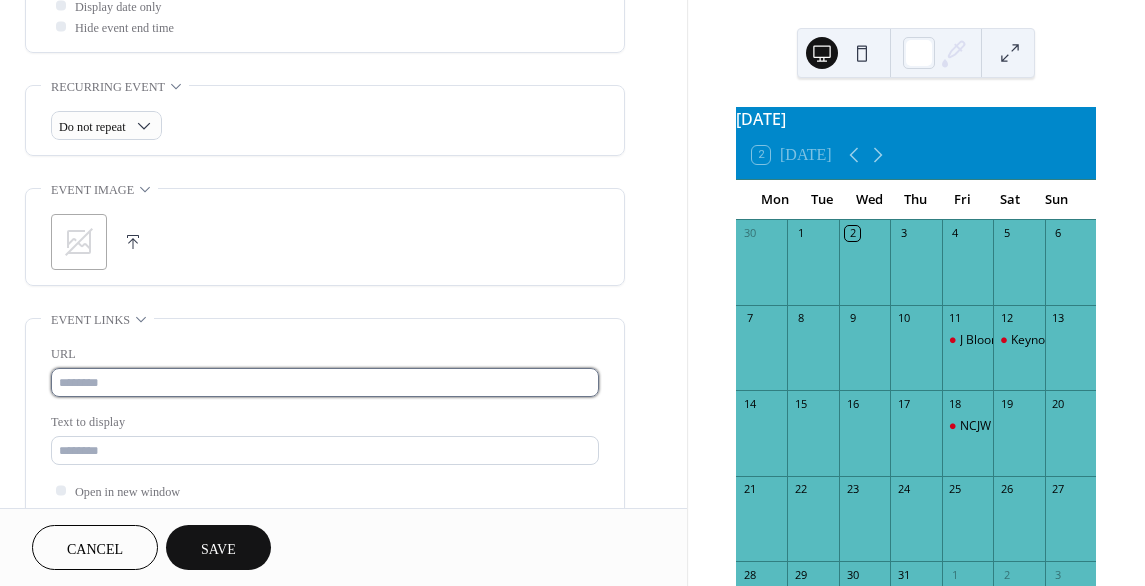 click at bounding box center (325, 382) 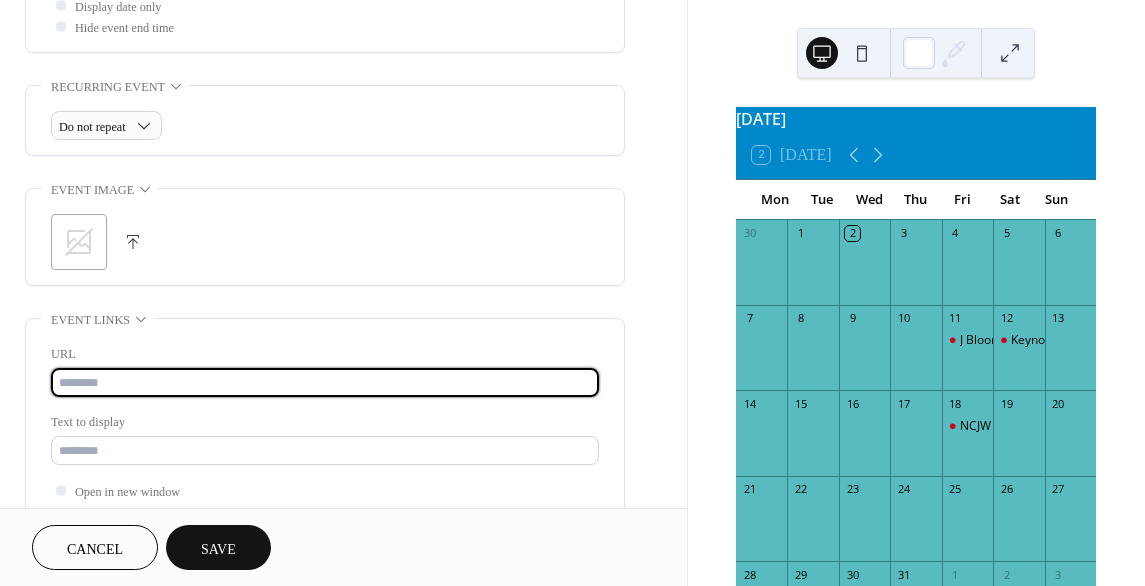 paste on "**********" 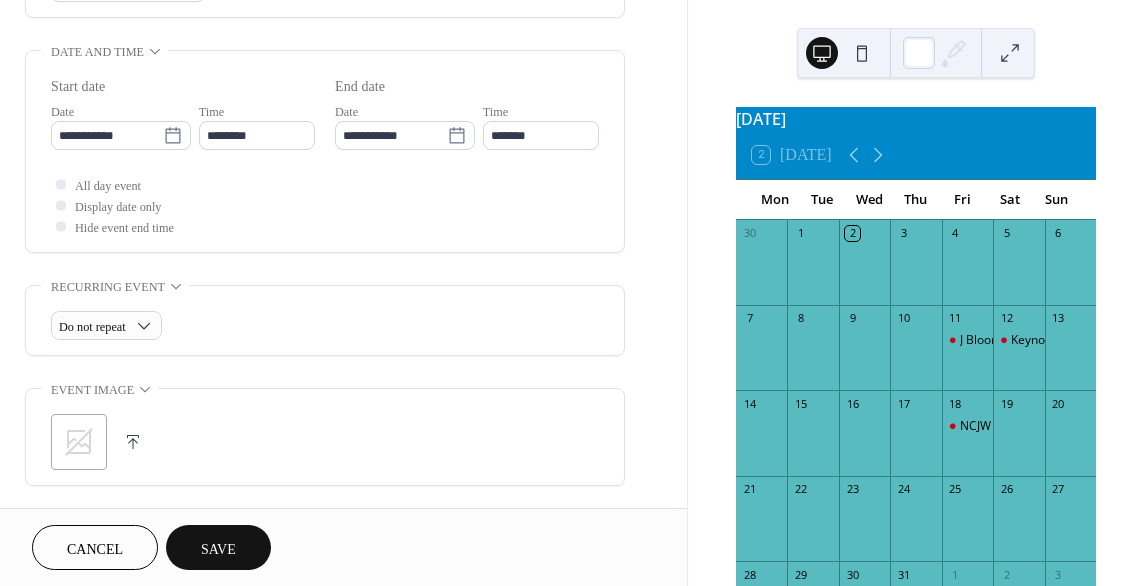 scroll, scrollTop: 600, scrollLeft: 0, axis: vertical 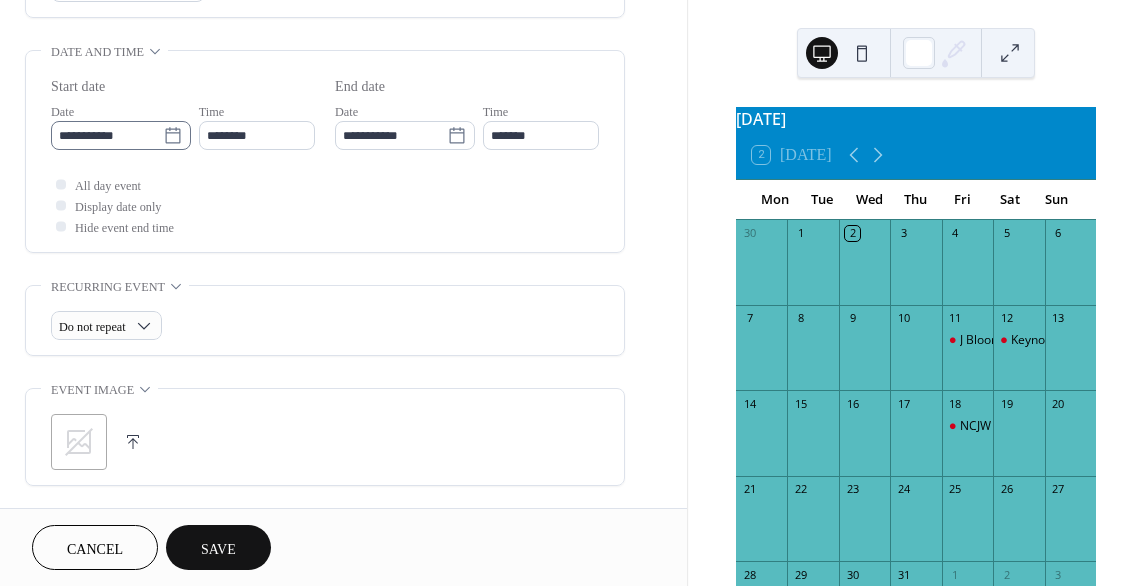 type on "**********" 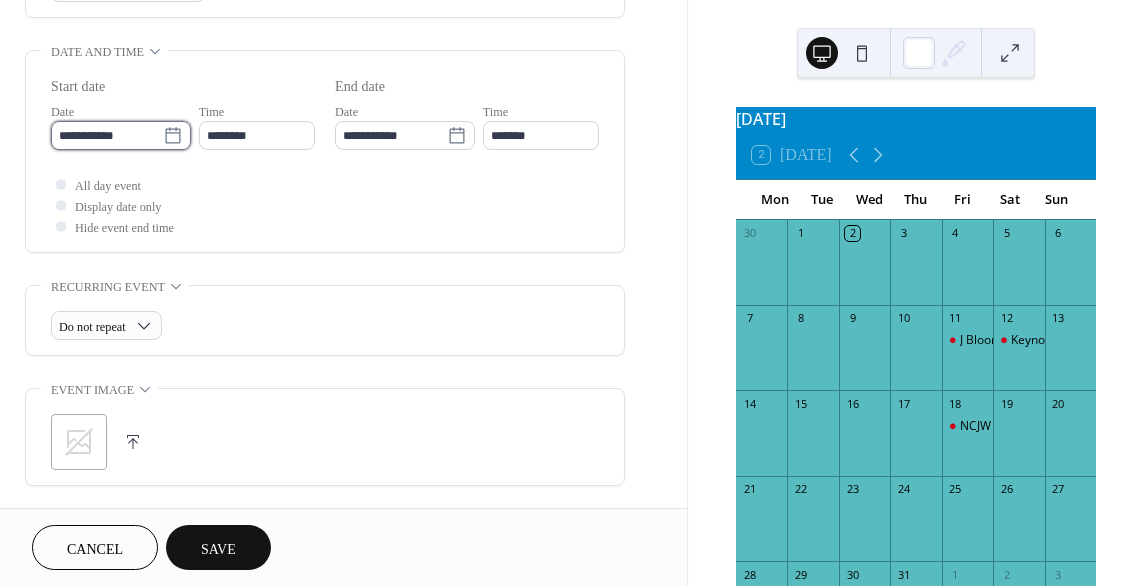 click on "**********" at bounding box center [107, 135] 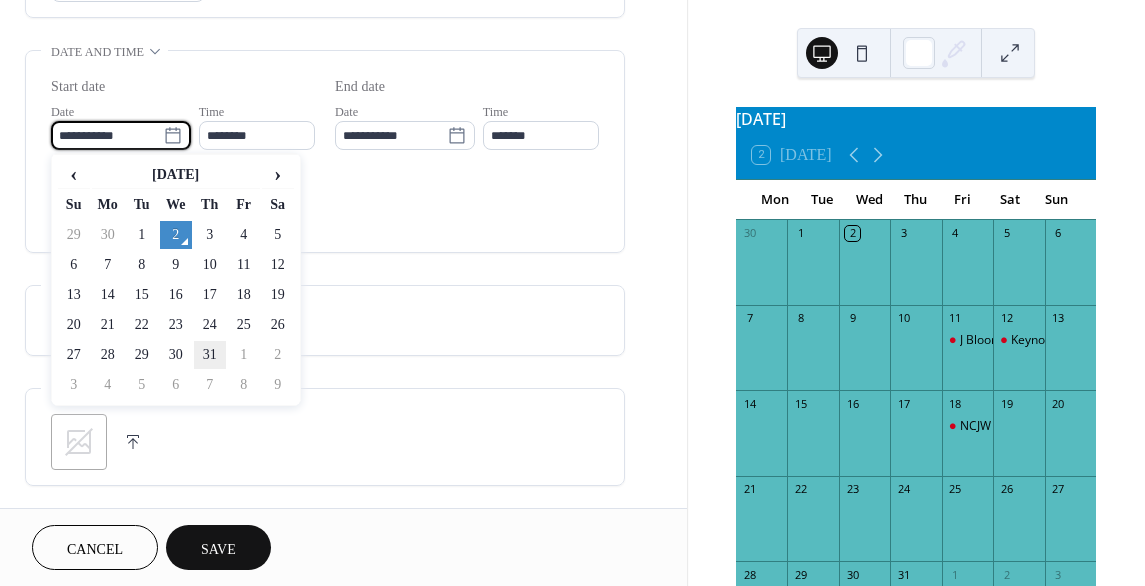 click on "31" at bounding box center (210, 355) 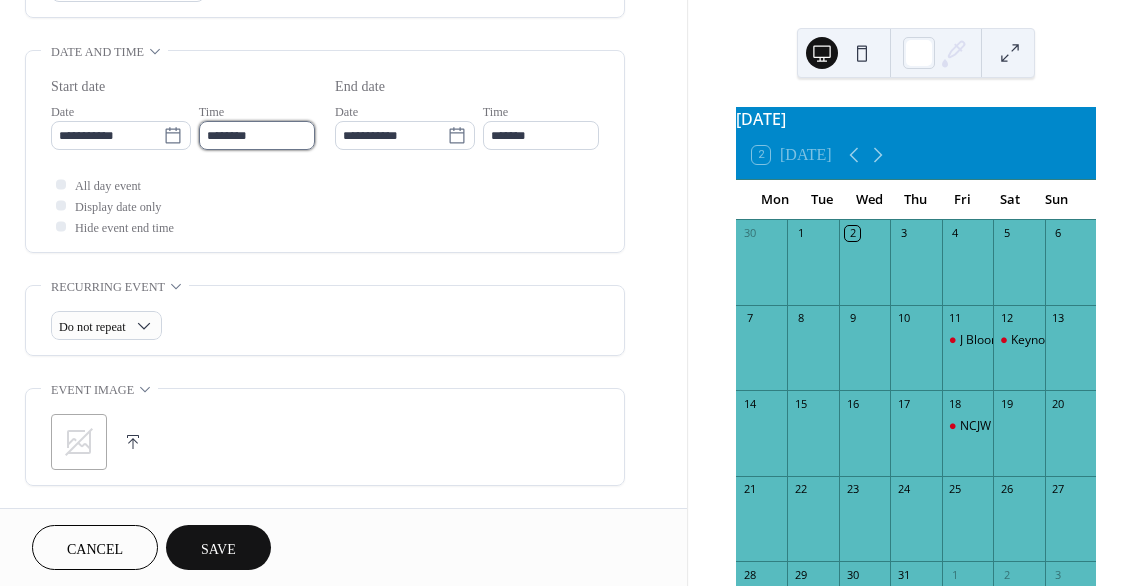 click on "********" at bounding box center (257, 135) 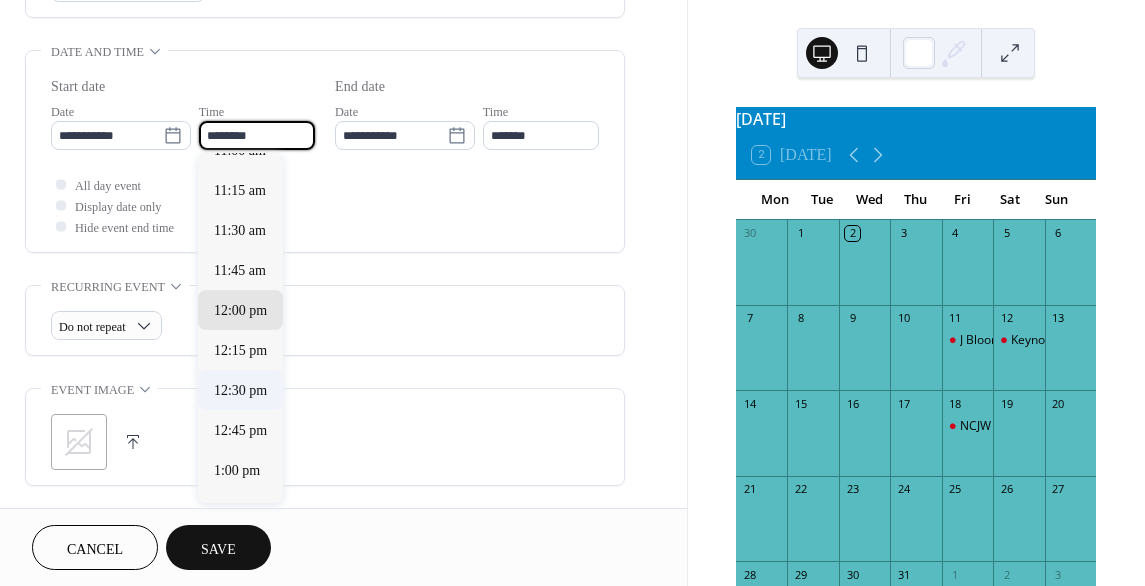 scroll, scrollTop: 1736, scrollLeft: 0, axis: vertical 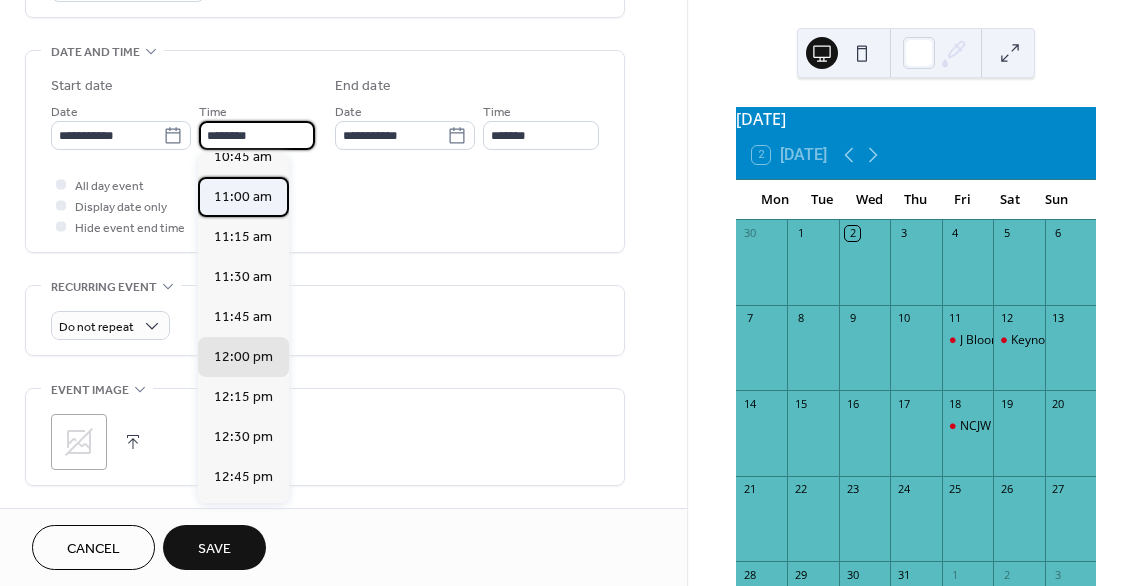 click on "11:00 am" at bounding box center [243, 197] 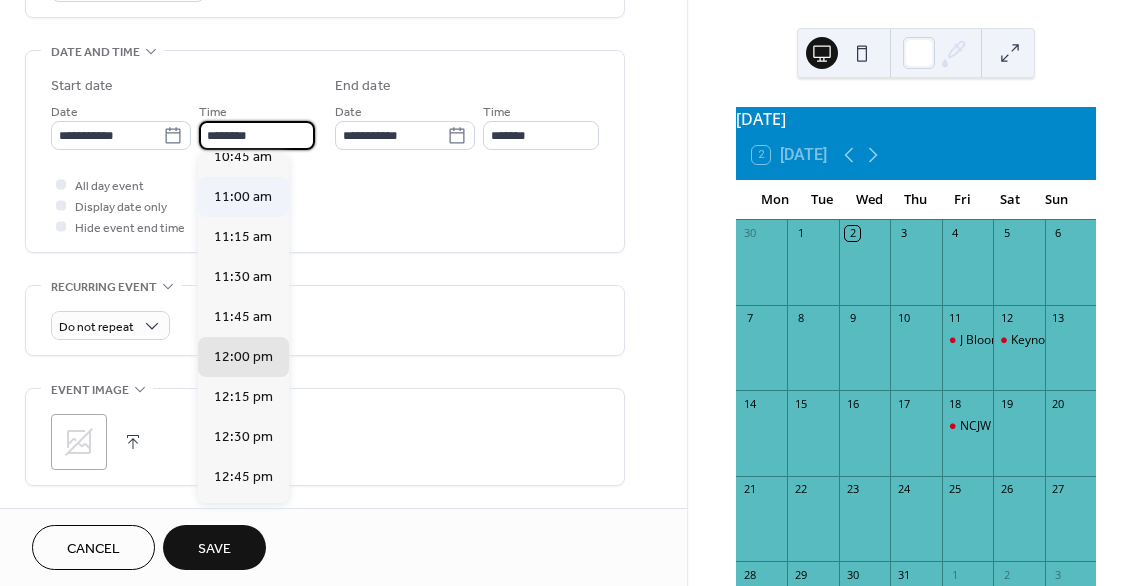 type on "********" 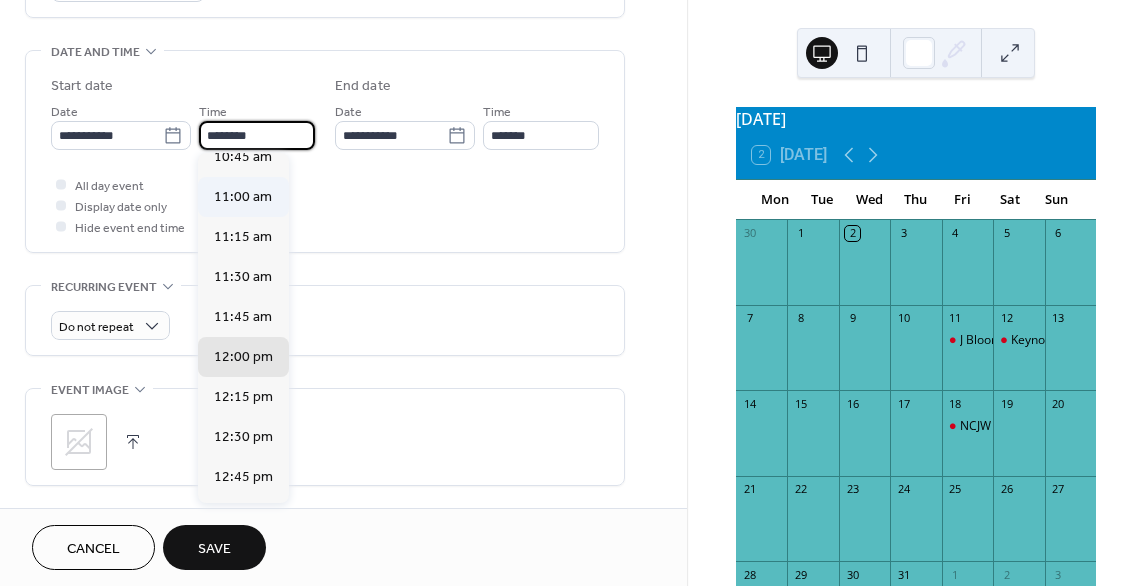 type on "********" 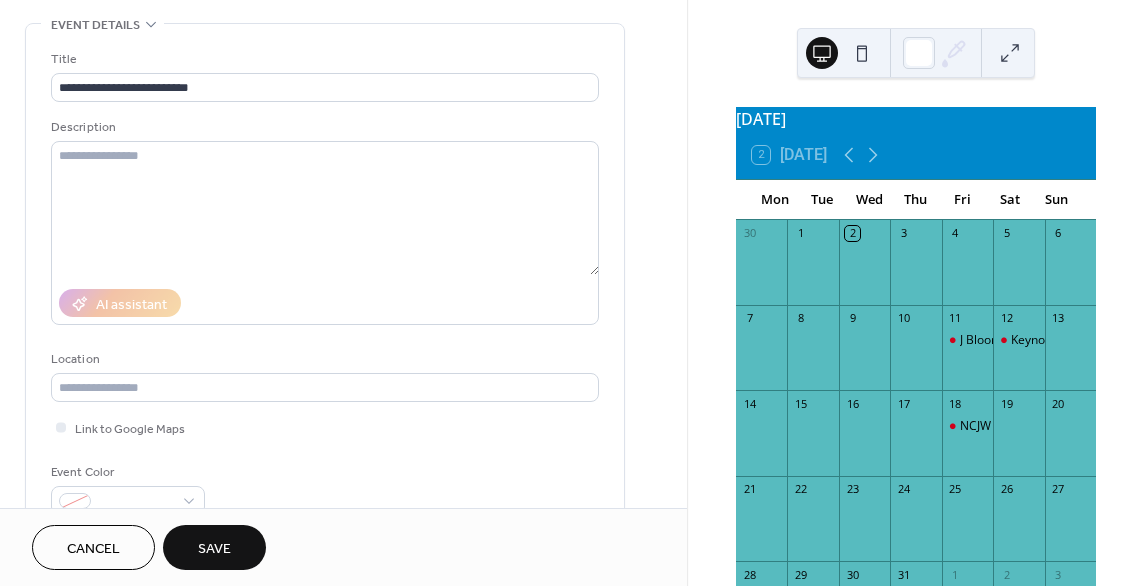 scroll, scrollTop: 72, scrollLeft: 0, axis: vertical 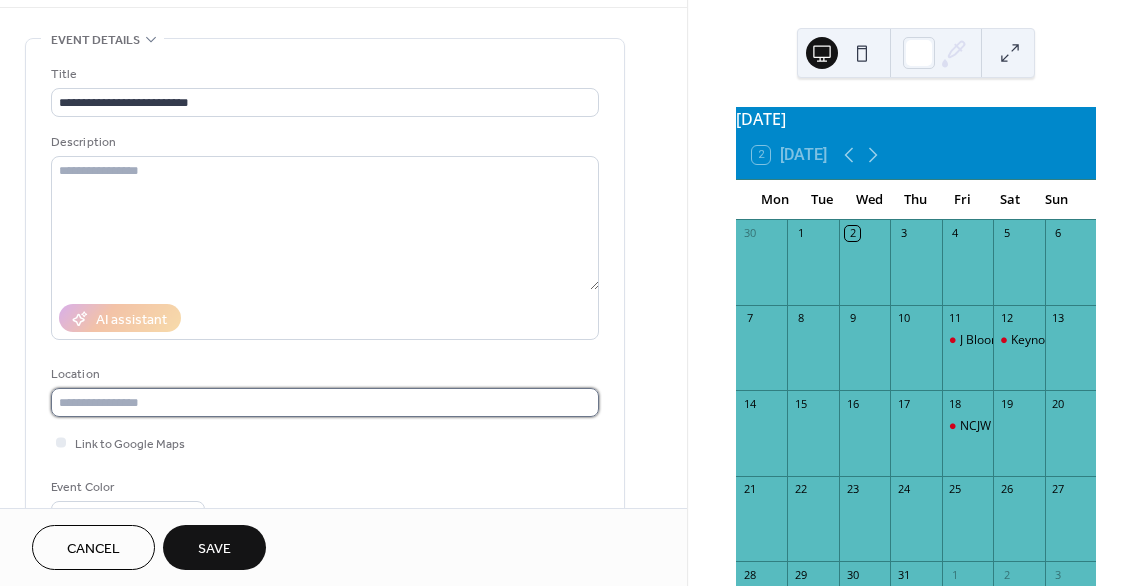 click at bounding box center [325, 402] 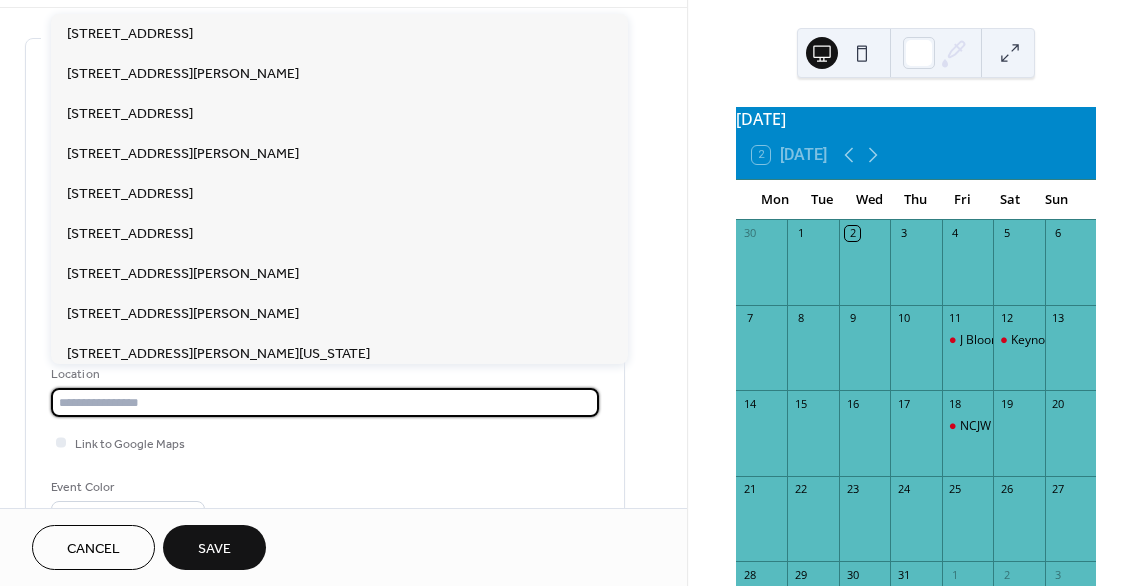 paste on "**********" 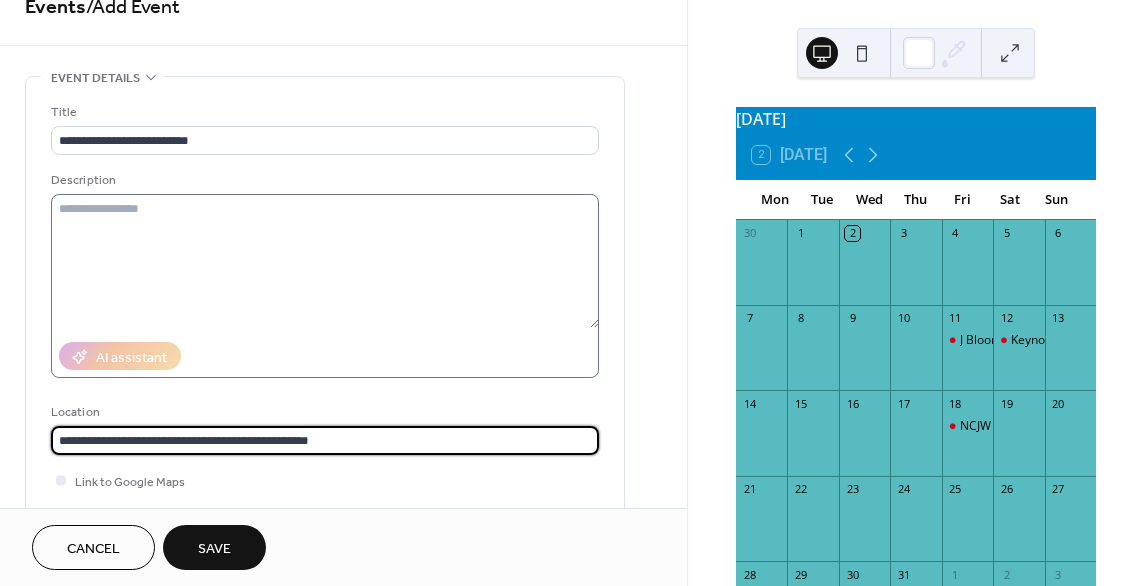 scroll, scrollTop: 0, scrollLeft: 0, axis: both 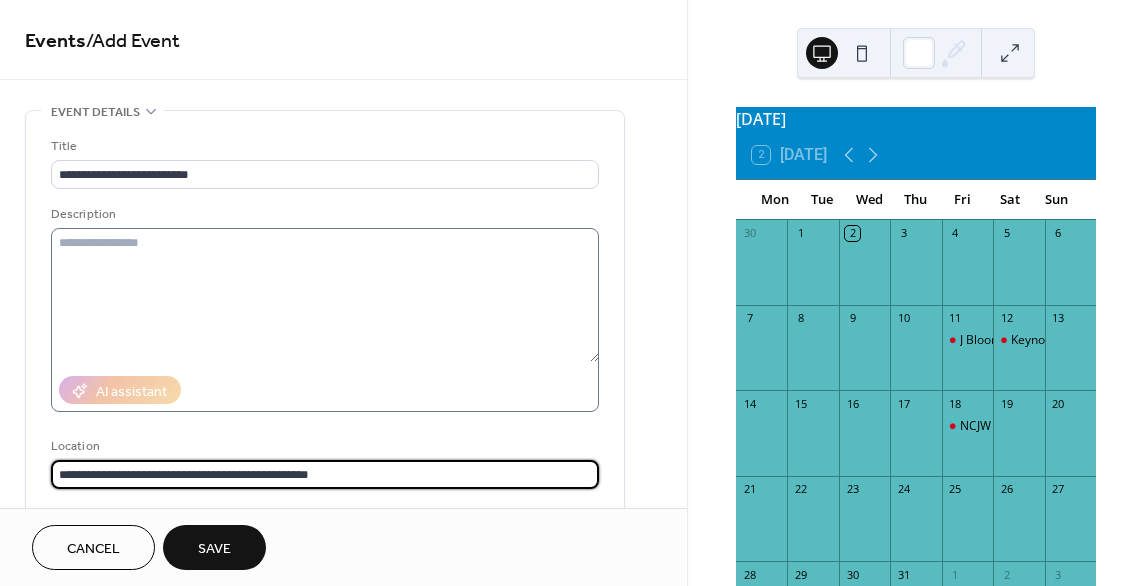 type on "**********" 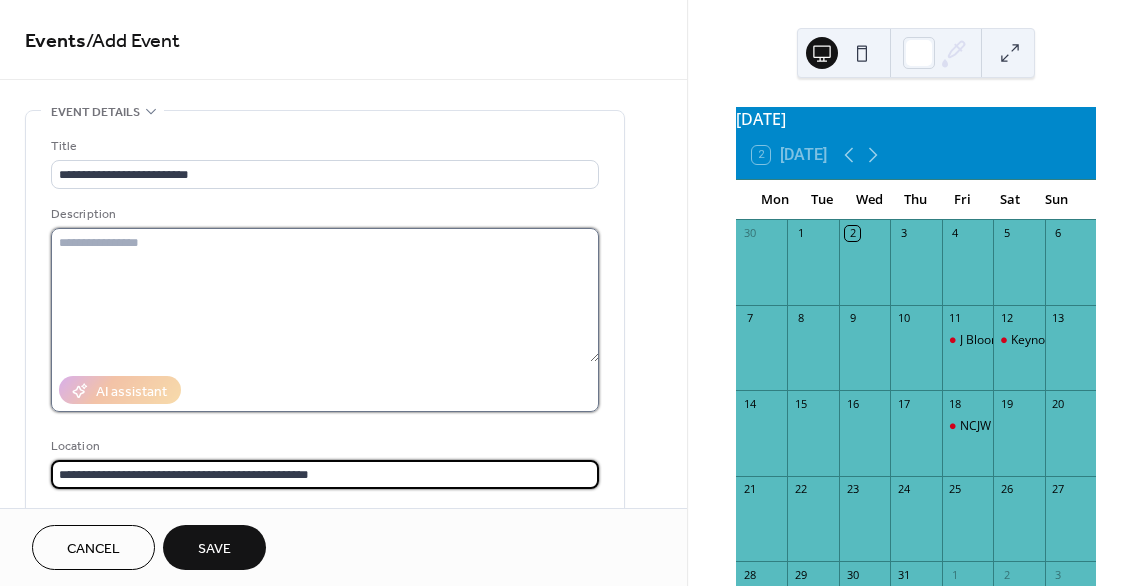 click at bounding box center (325, 295) 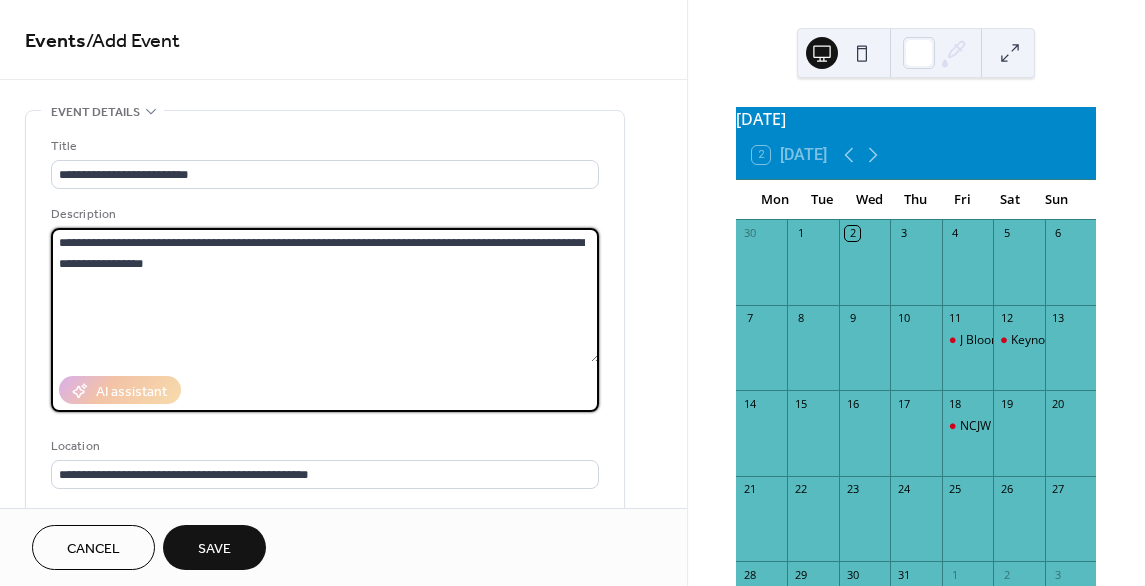 click on "**********" at bounding box center [325, 295] 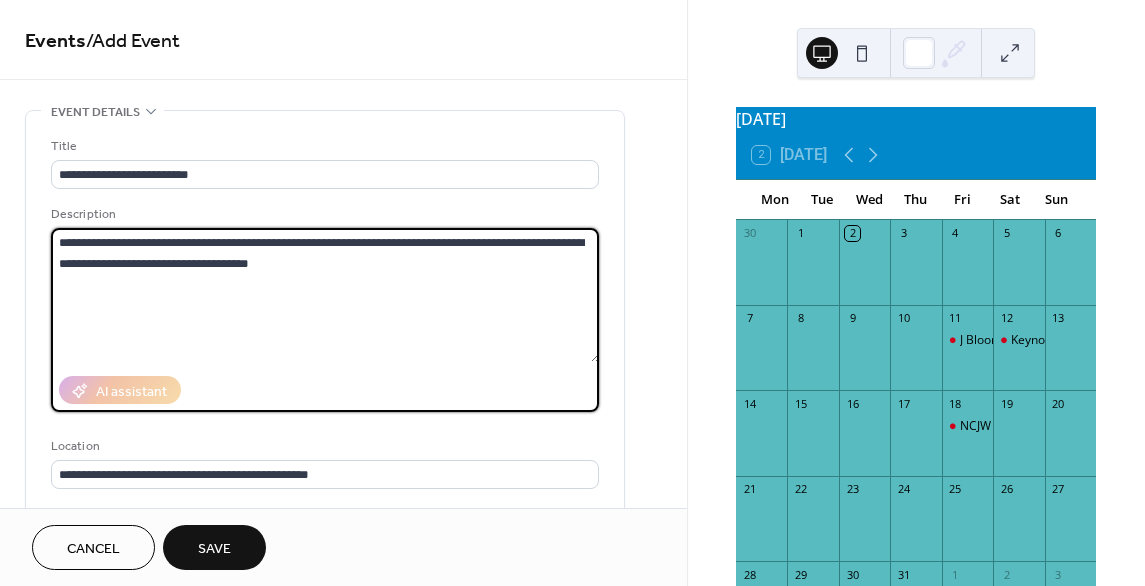 click on "**********" at bounding box center [325, 295] 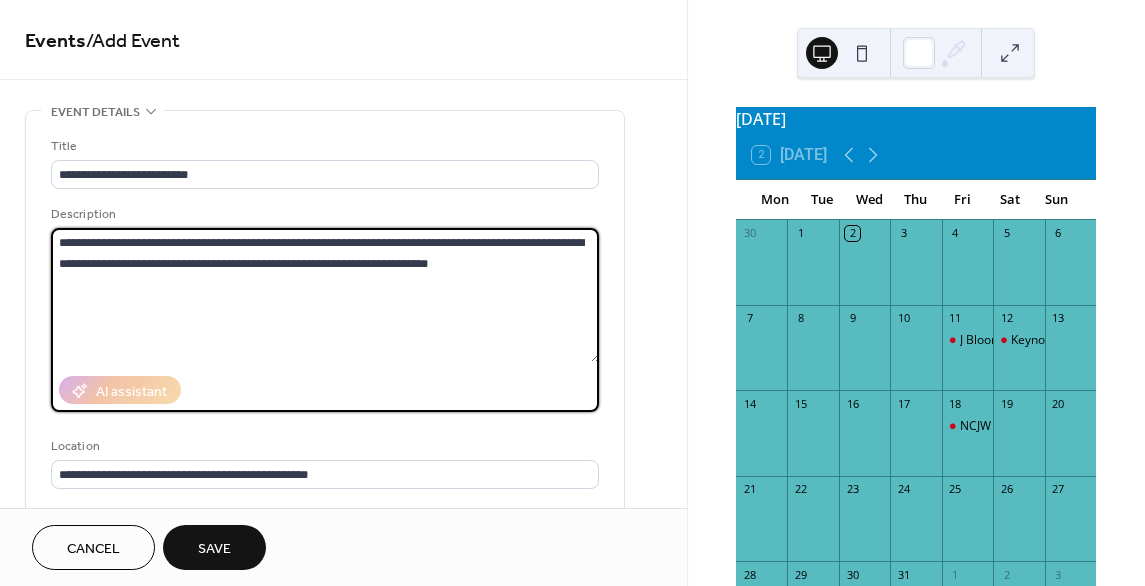 drag, startPoint x: 425, startPoint y: 265, endPoint x: 455, endPoint y: 273, distance: 31.04835 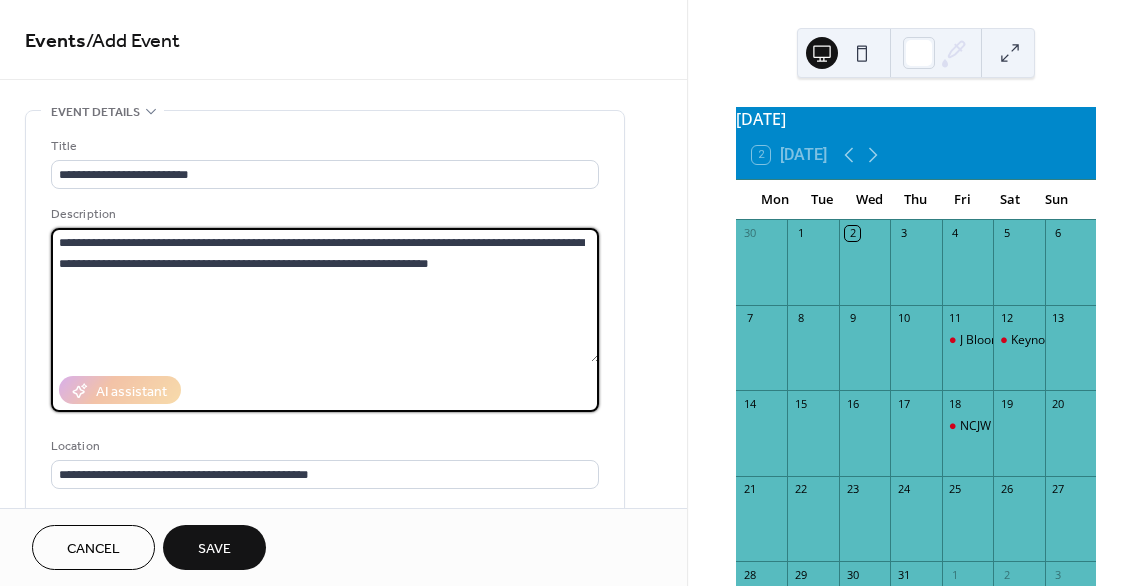 paste on "**********" 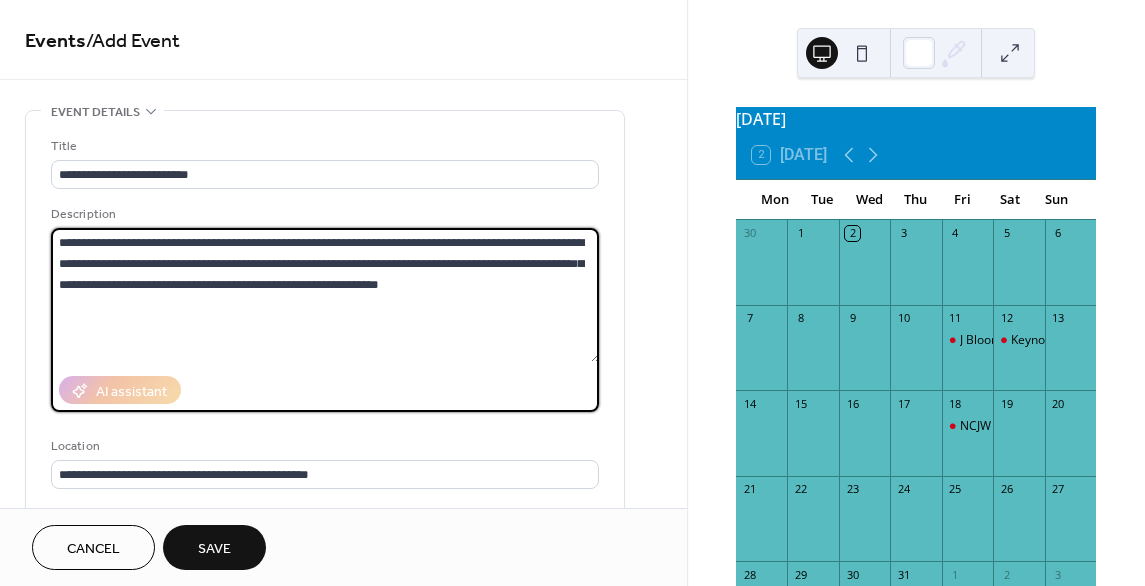 click on "**********" at bounding box center (325, 295) 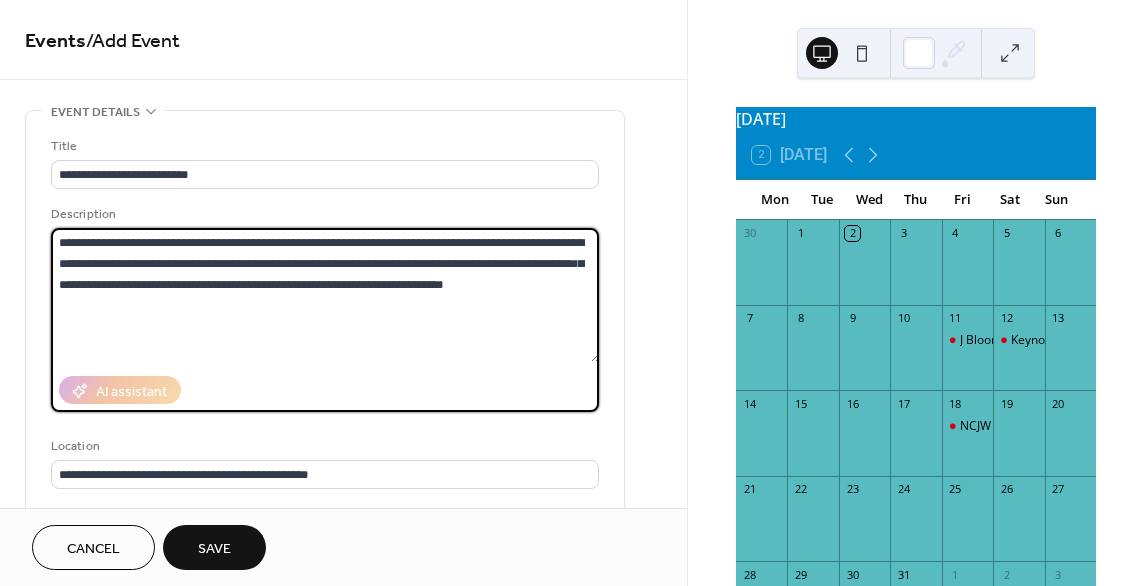 click on "**********" at bounding box center [325, 295] 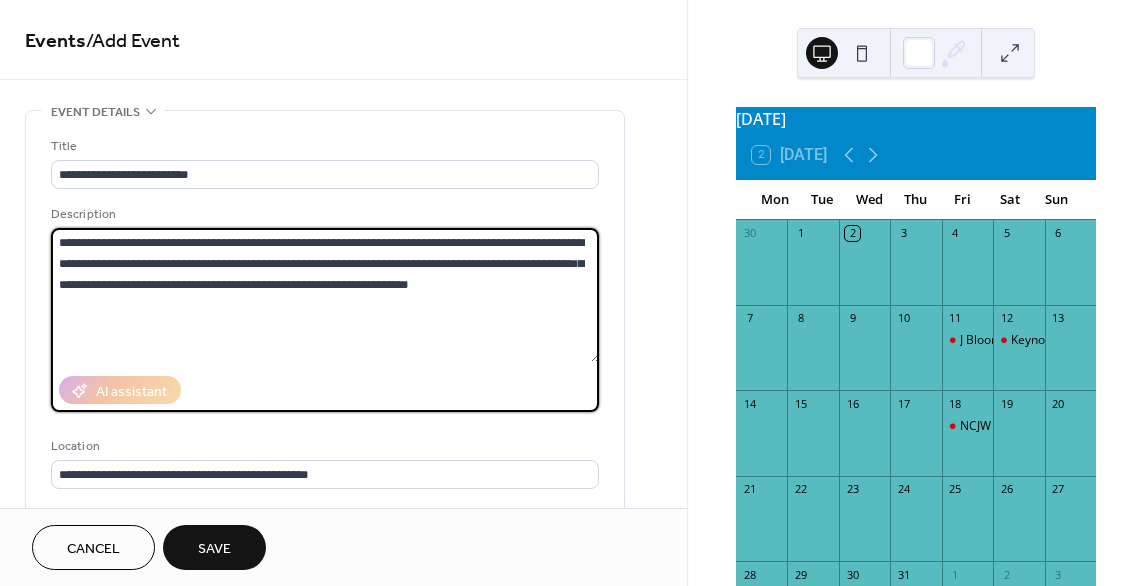 click on "**********" at bounding box center [325, 295] 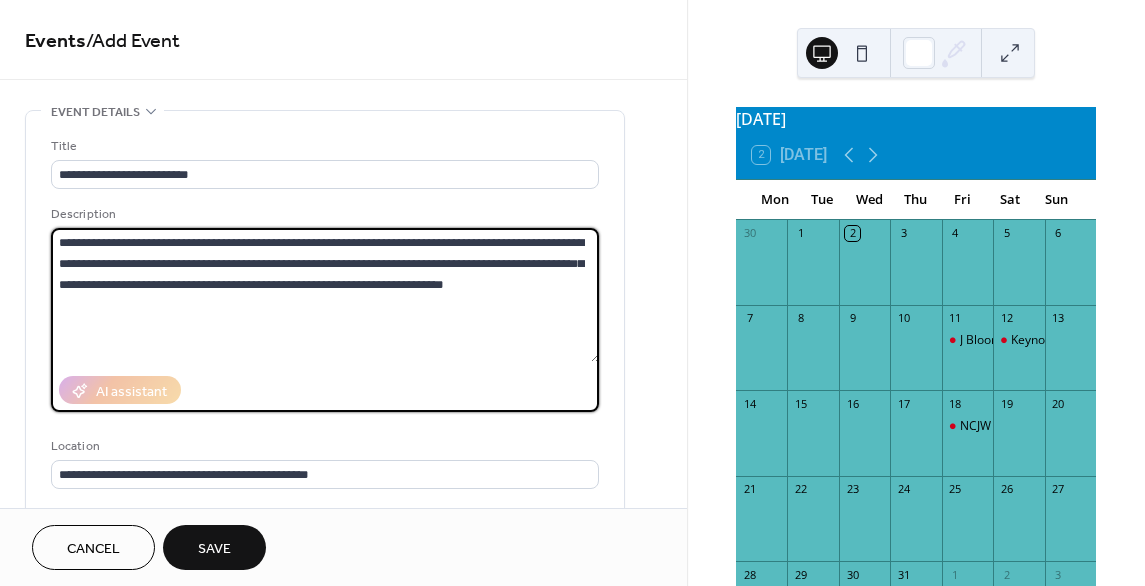 click on "**********" at bounding box center [325, 295] 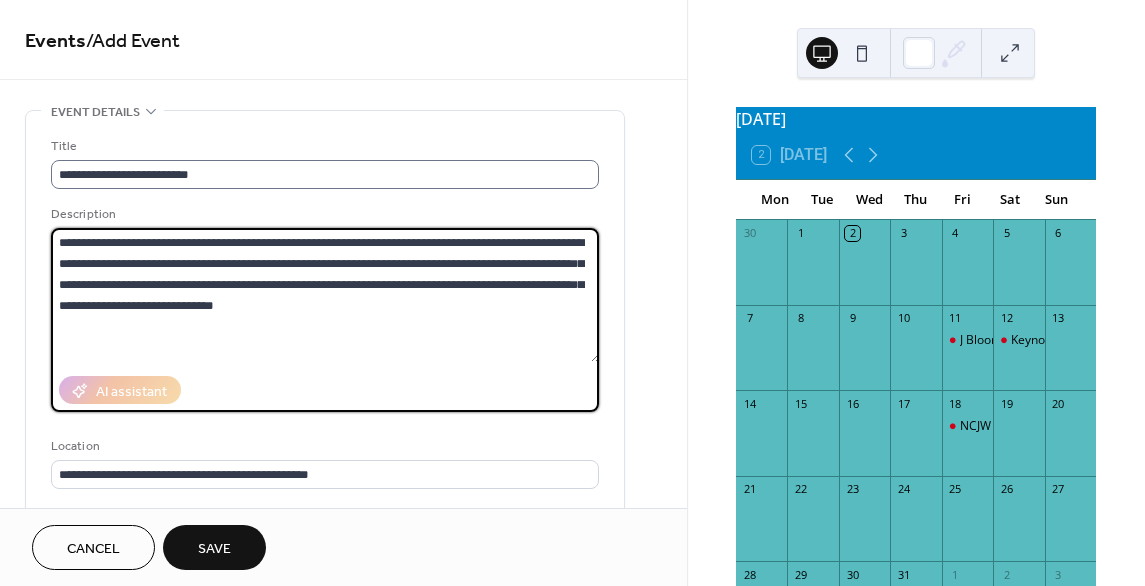 type on "**********" 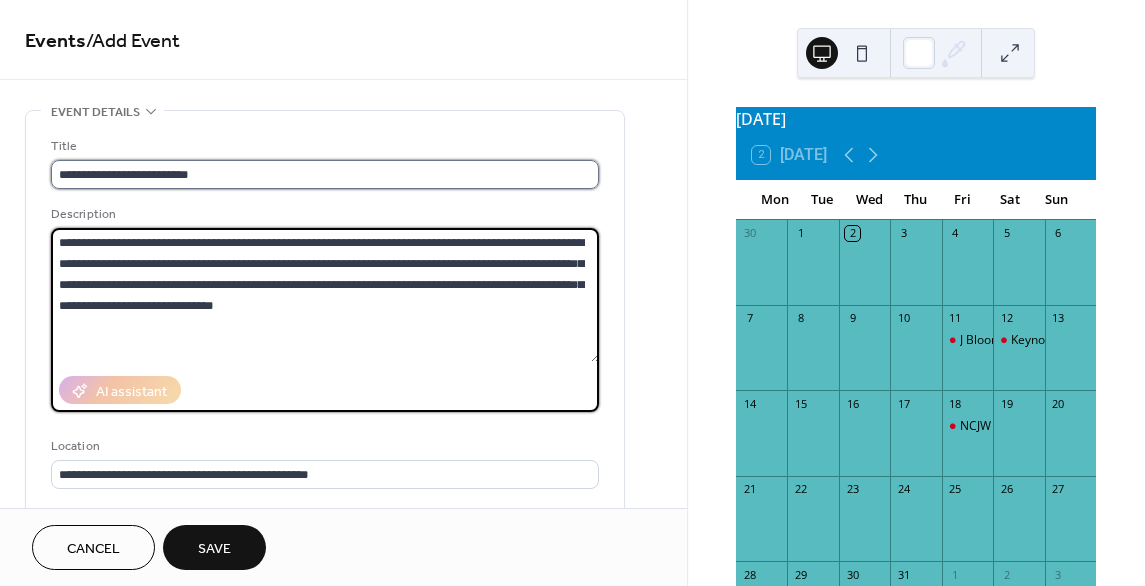 click on "**********" at bounding box center [325, 174] 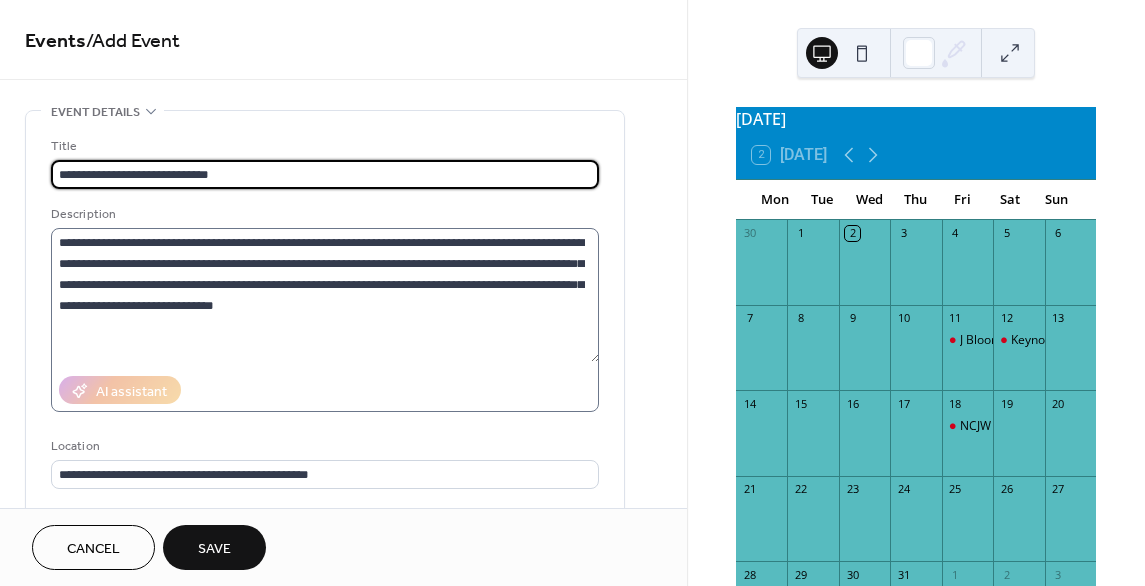 type on "**********" 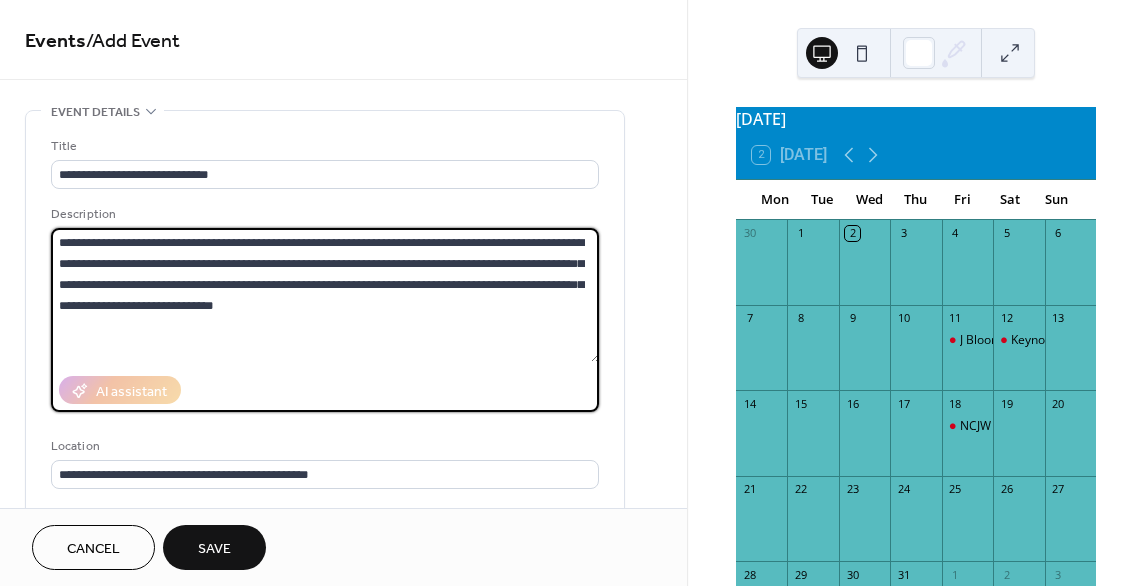 click on "**********" at bounding box center [325, 295] 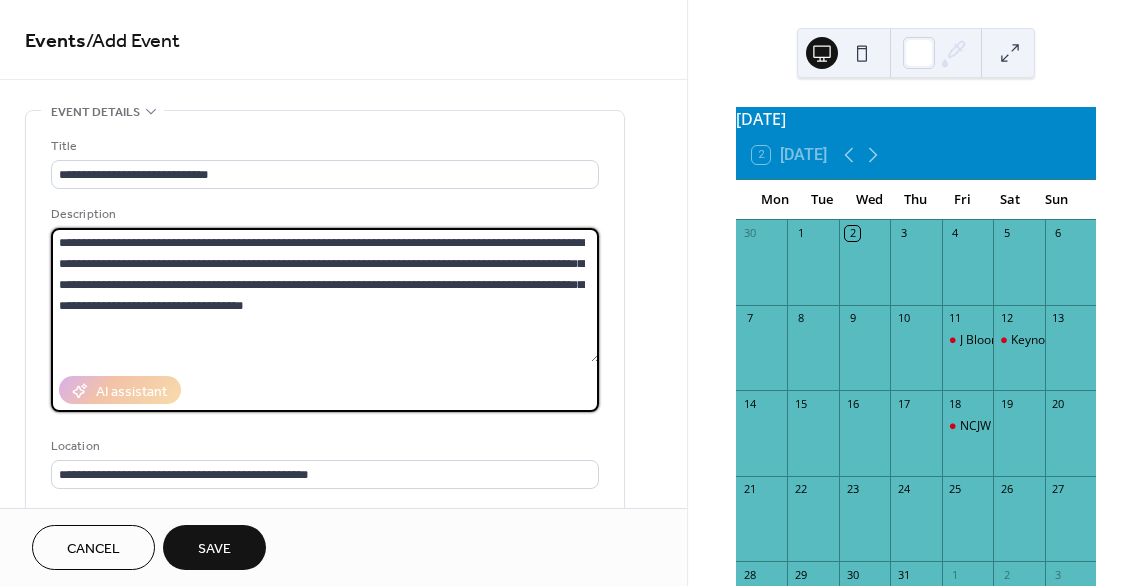 click on "**********" at bounding box center (325, 295) 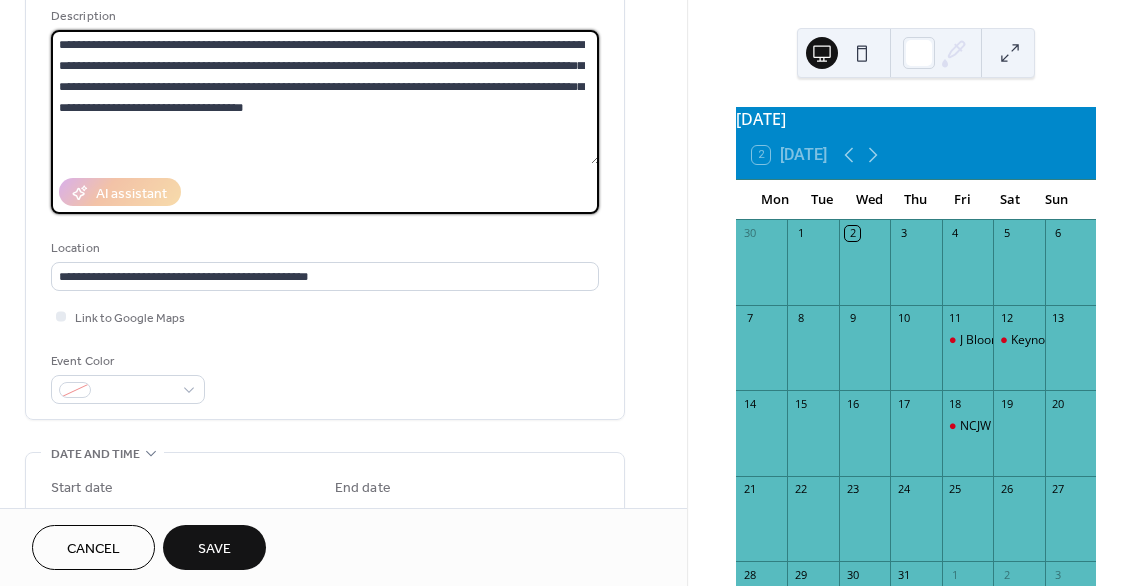 scroll, scrollTop: 200, scrollLeft: 0, axis: vertical 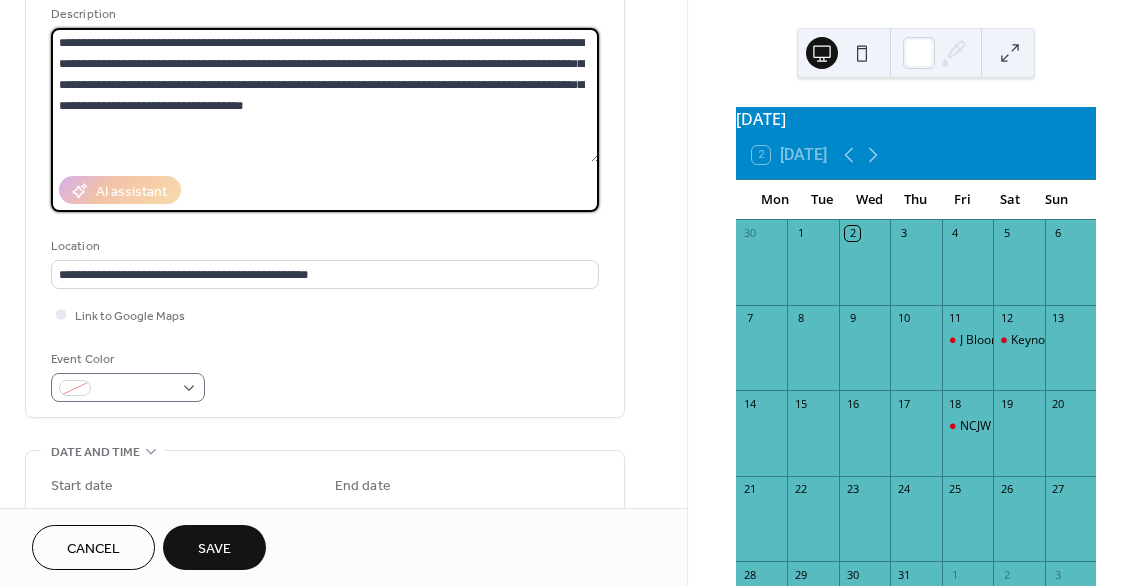 type on "**********" 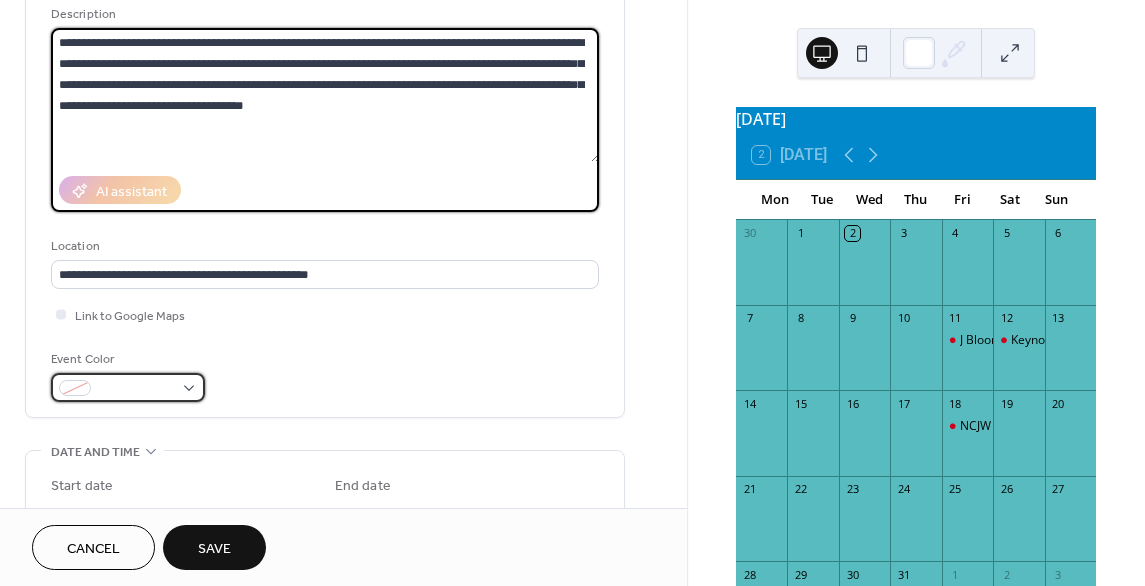 click at bounding box center [128, 387] 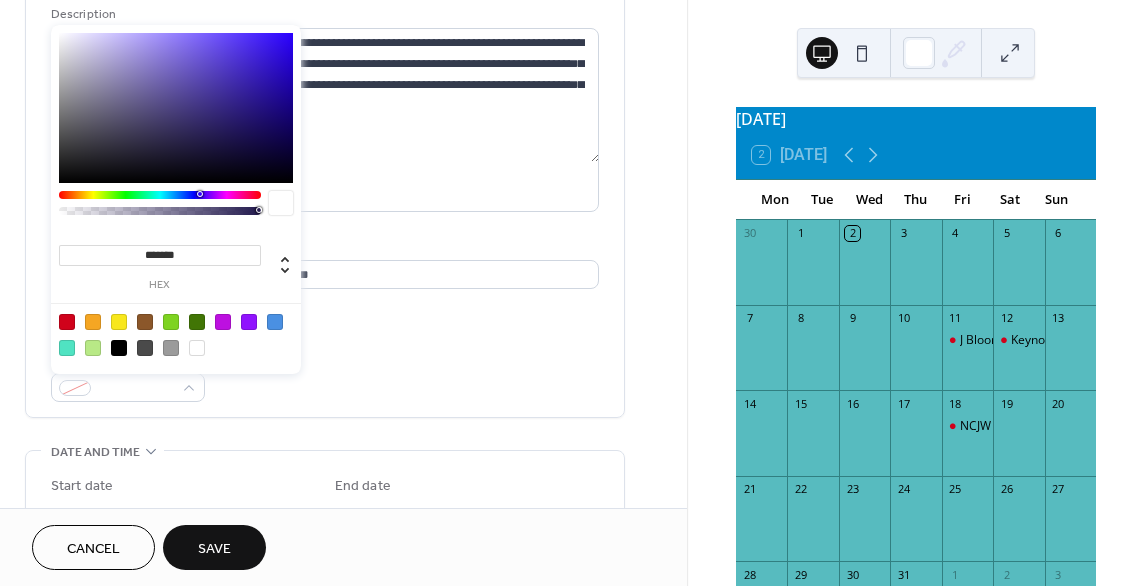 click at bounding box center [67, 322] 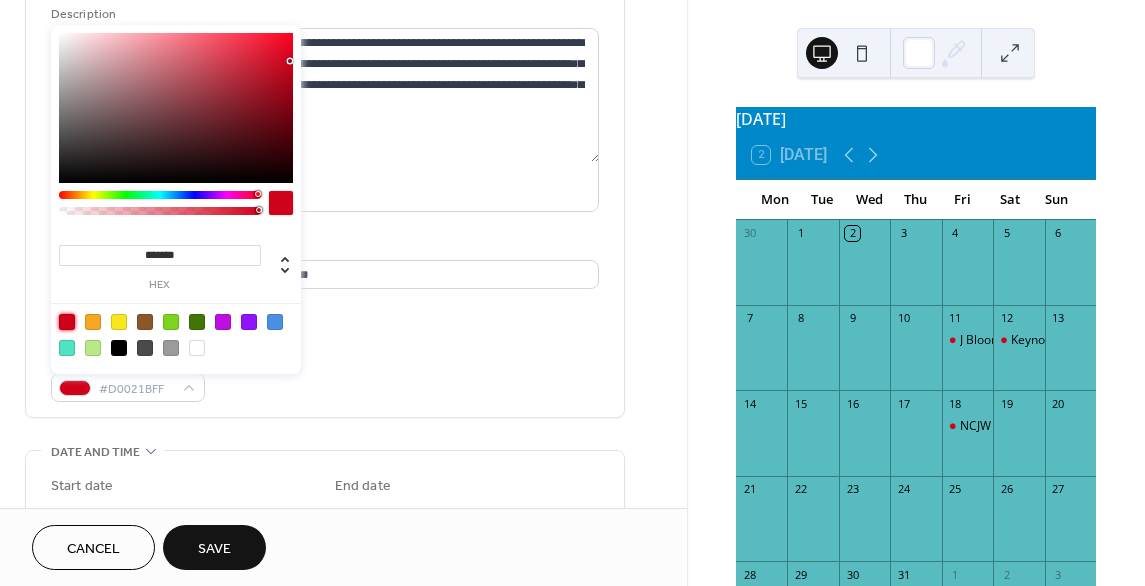 click on "**********" at bounding box center (343, 597) 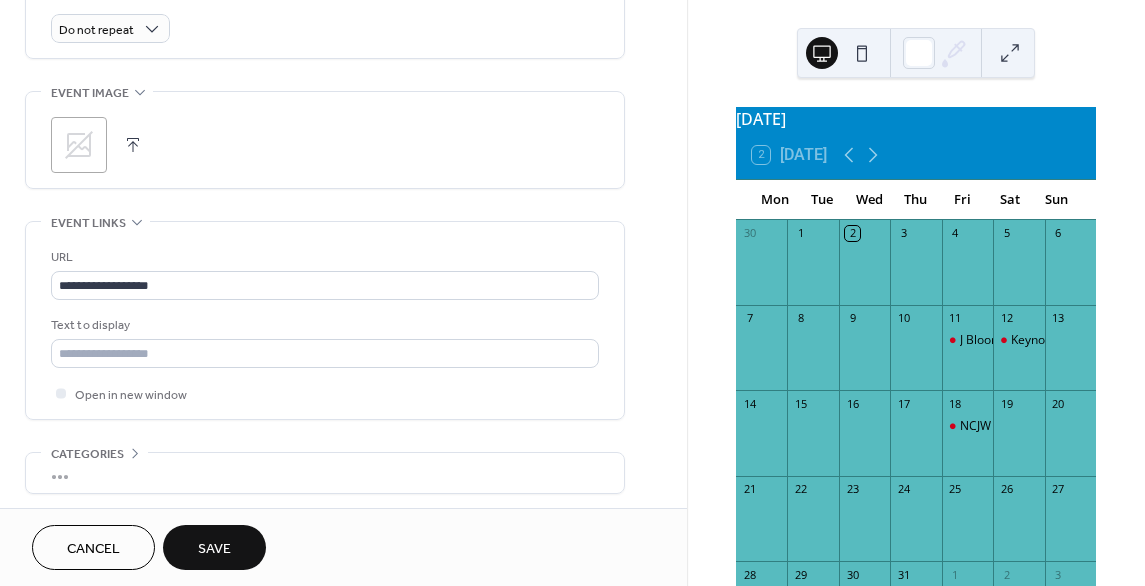 scroll, scrollTop: 900, scrollLeft: 0, axis: vertical 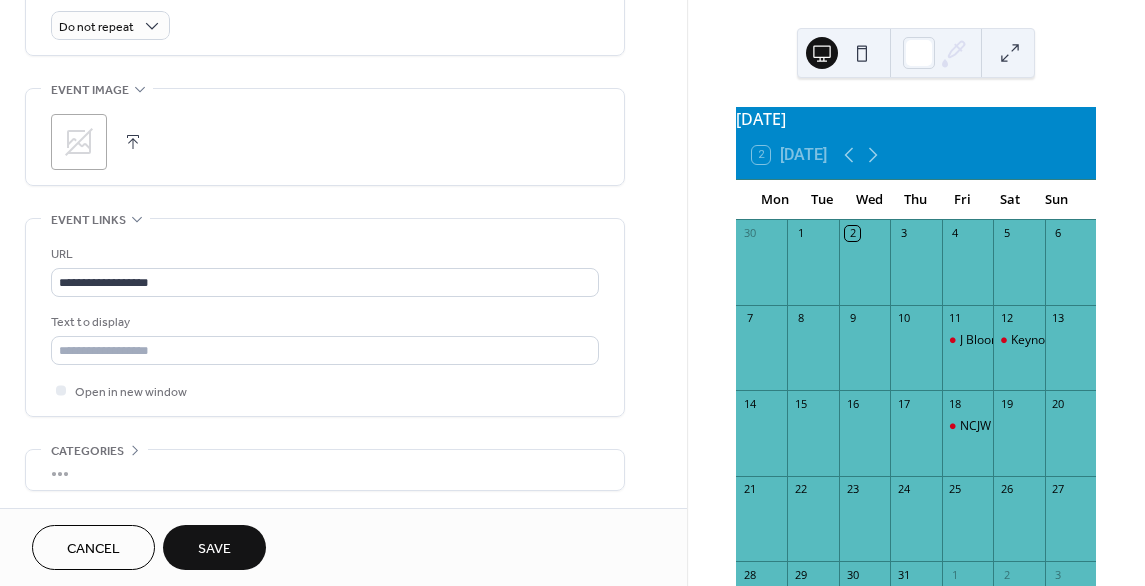 click on "Save" at bounding box center (214, 549) 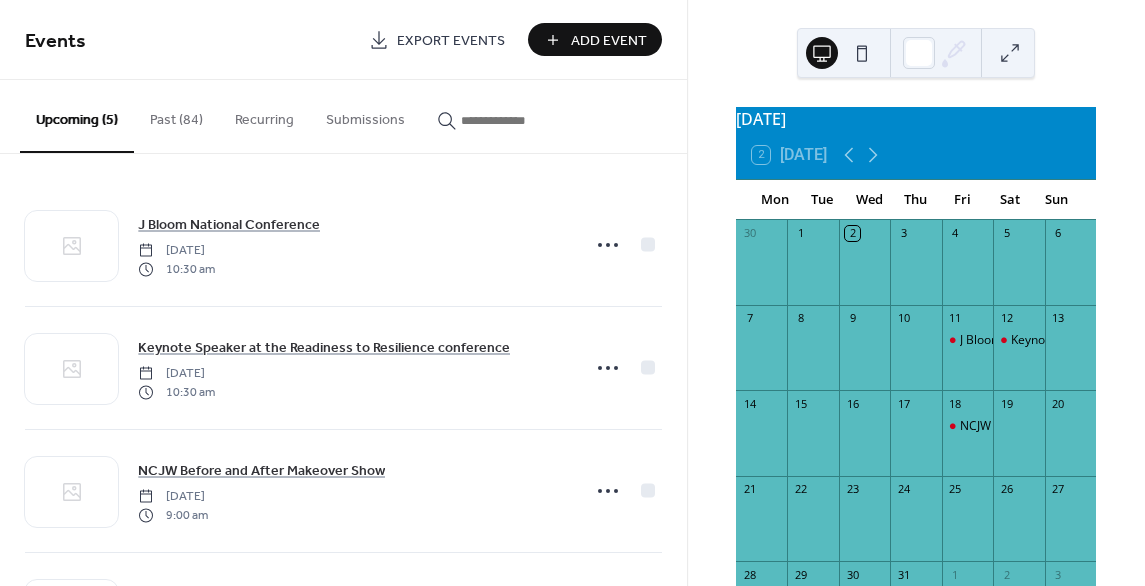 scroll, scrollTop: 0, scrollLeft: 0, axis: both 